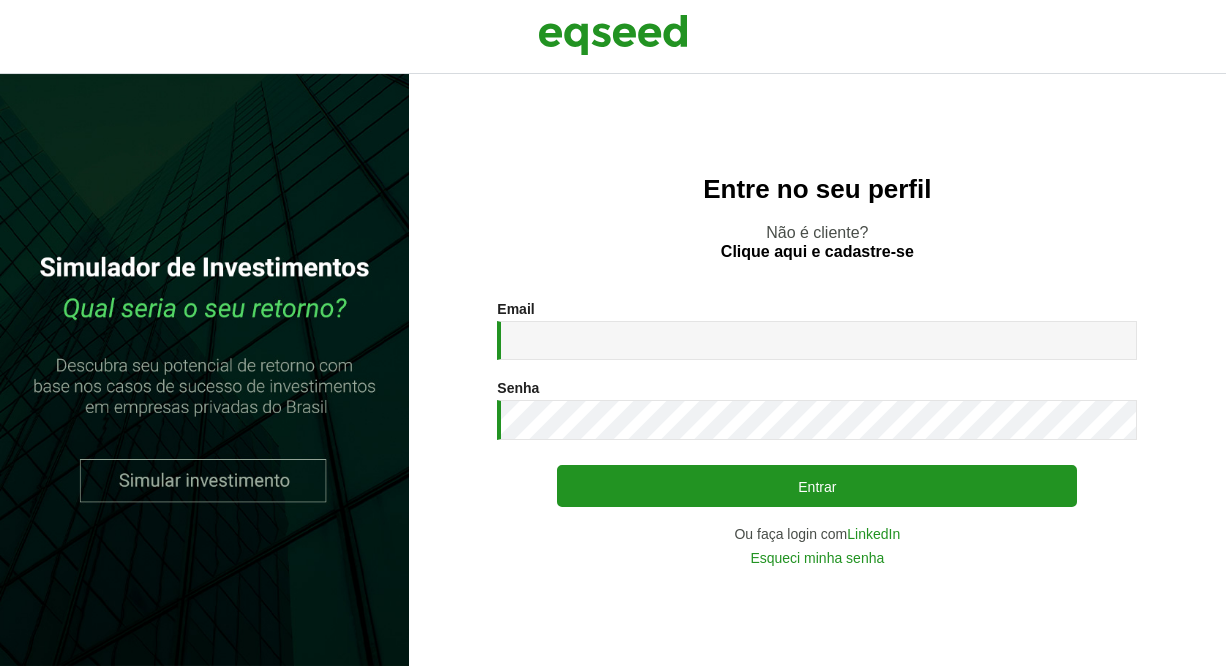 scroll, scrollTop: 0, scrollLeft: 0, axis: both 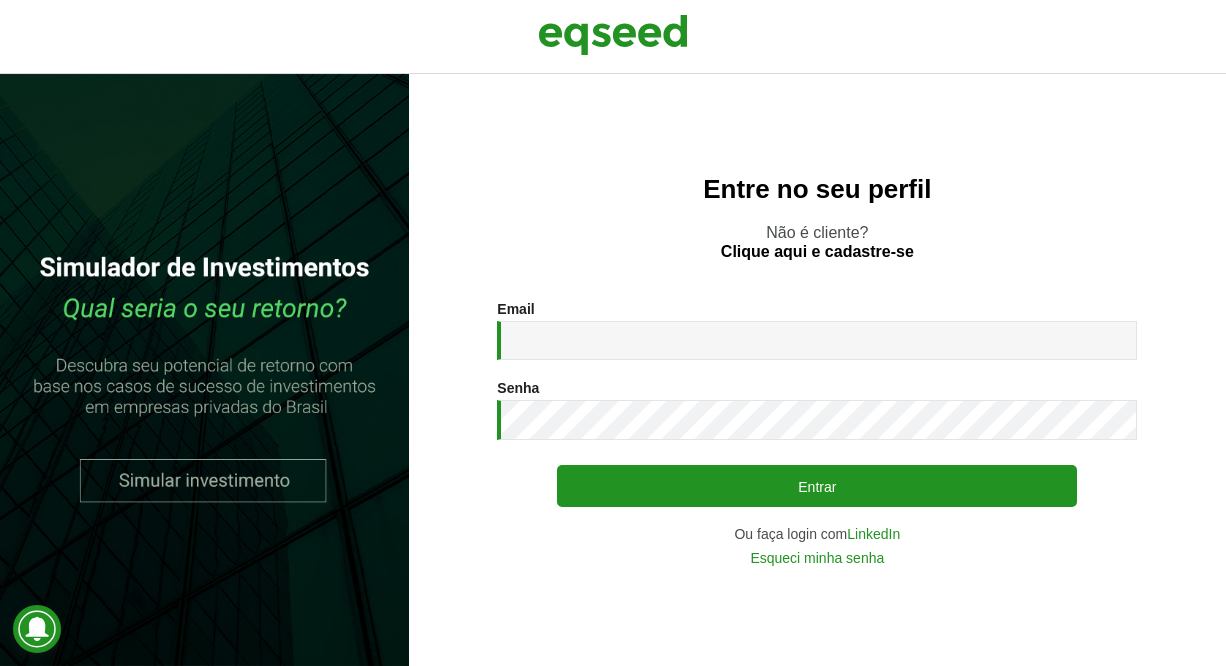 click on "Email  *" at bounding box center (817, 340) 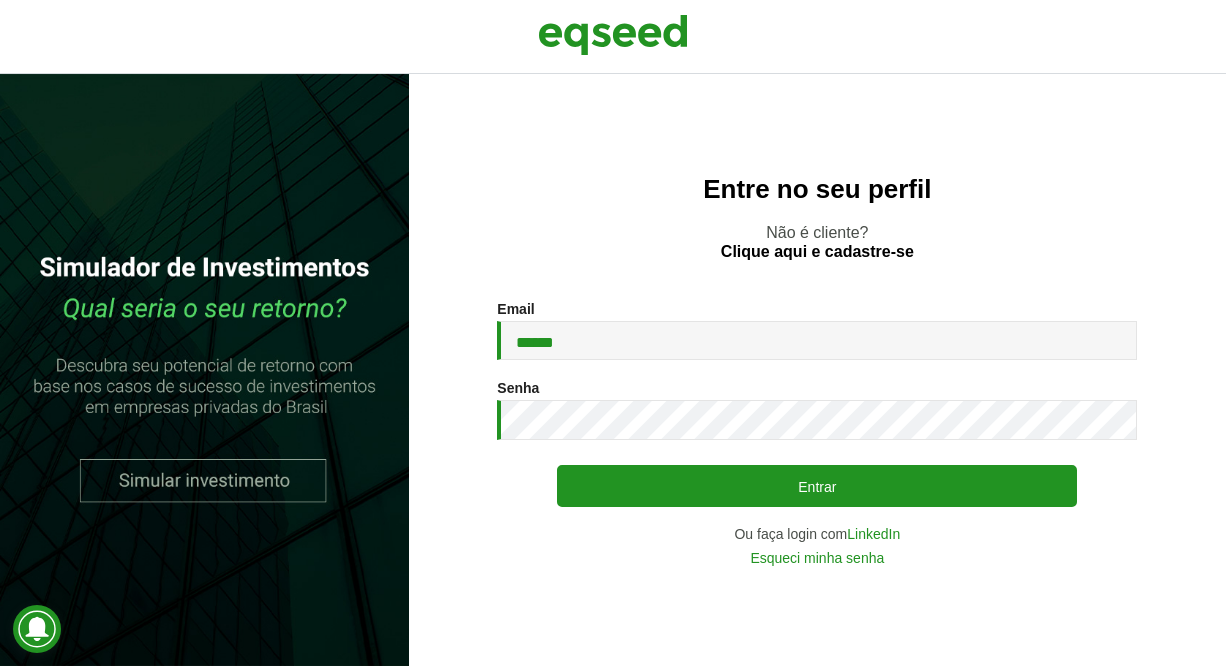 type on "**********" 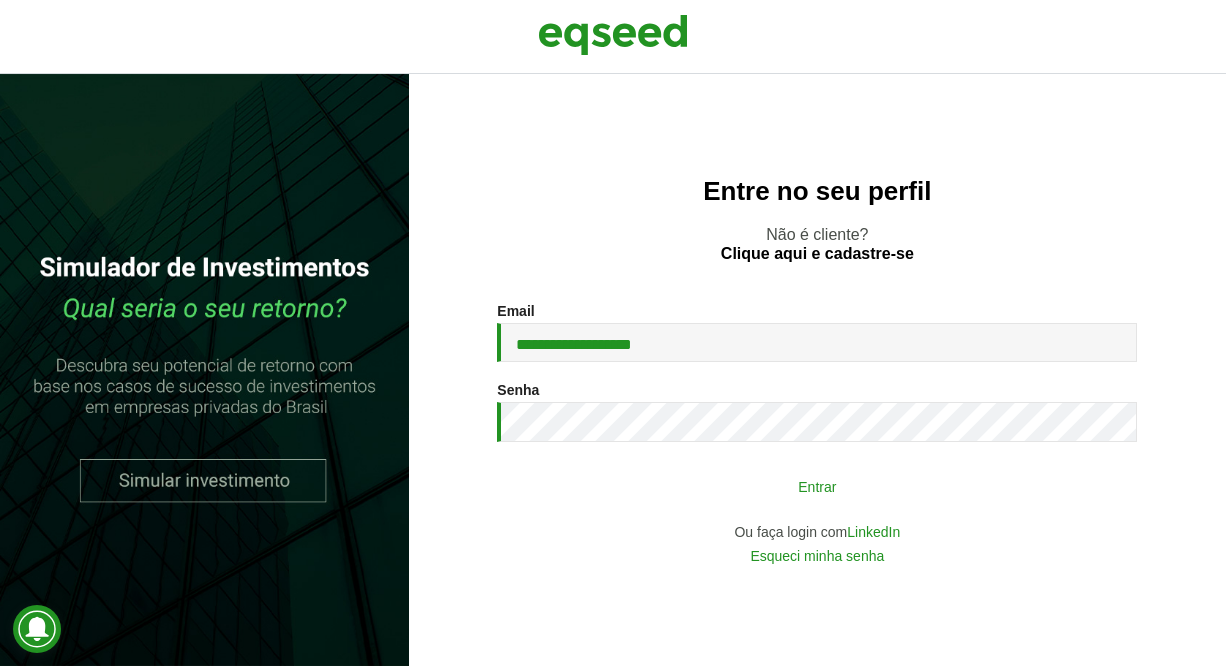 click on "**********" at bounding box center (817, 433) 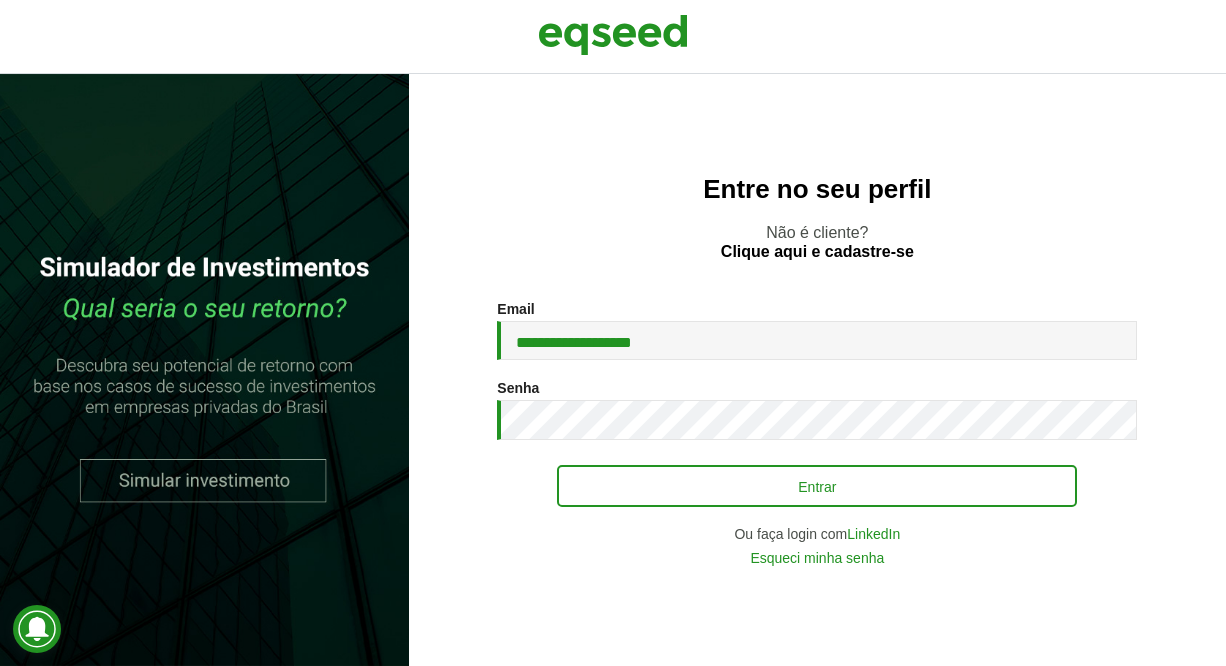 click on "Entrar" at bounding box center (817, 486) 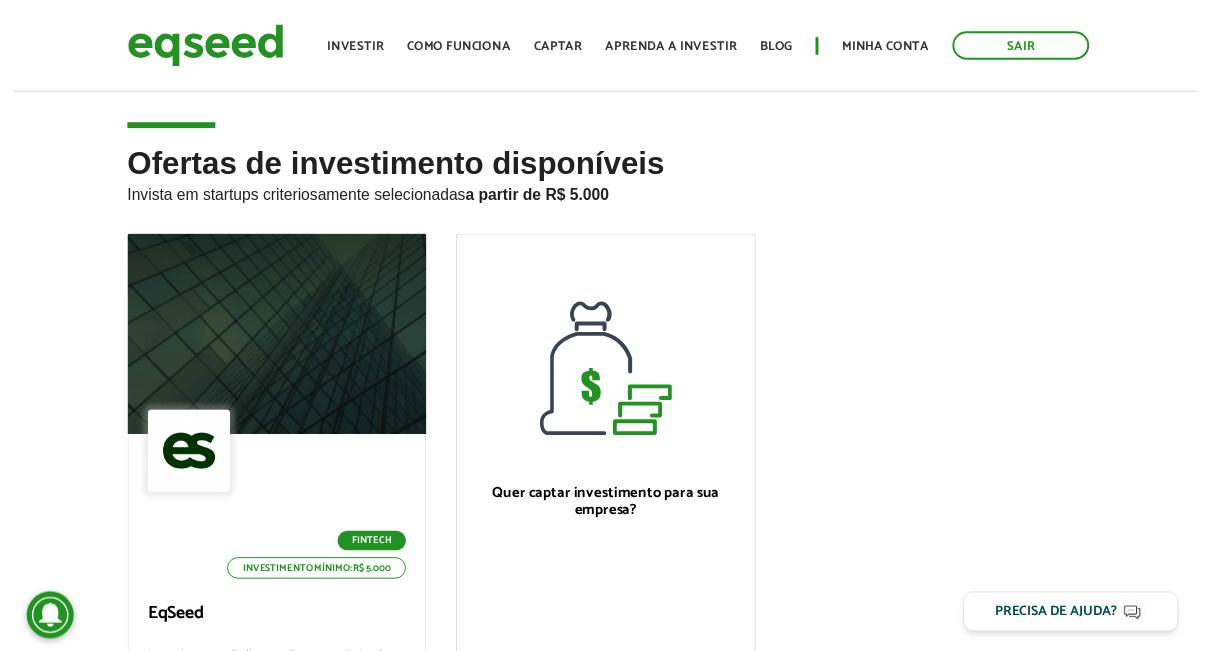 scroll, scrollTop: 0, scrollLeft: 0, axis: both 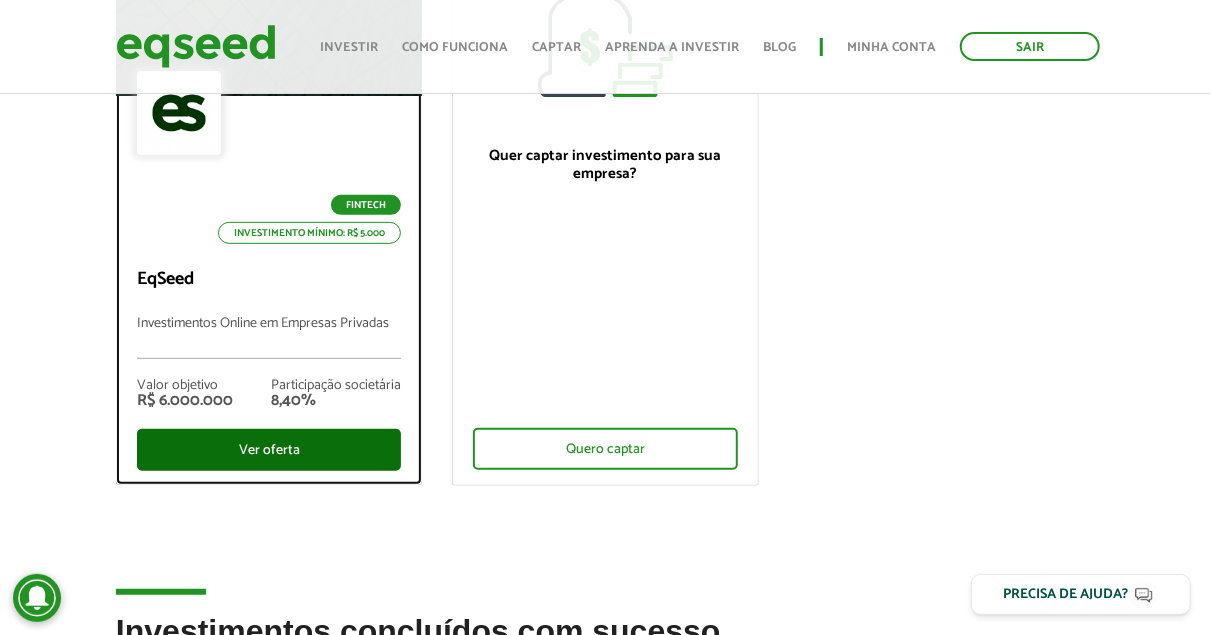 click on "Ver oferta" at bounding box center [269, 450] 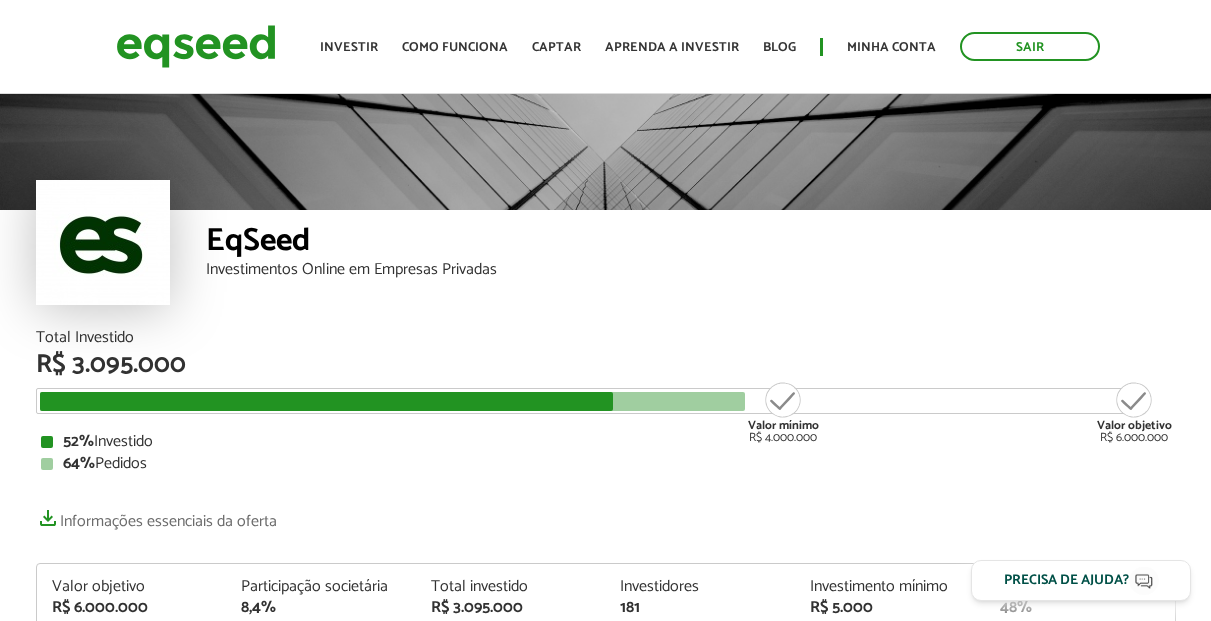 scroll, scrollTop: 0, scrollLeft: 0, axis: both 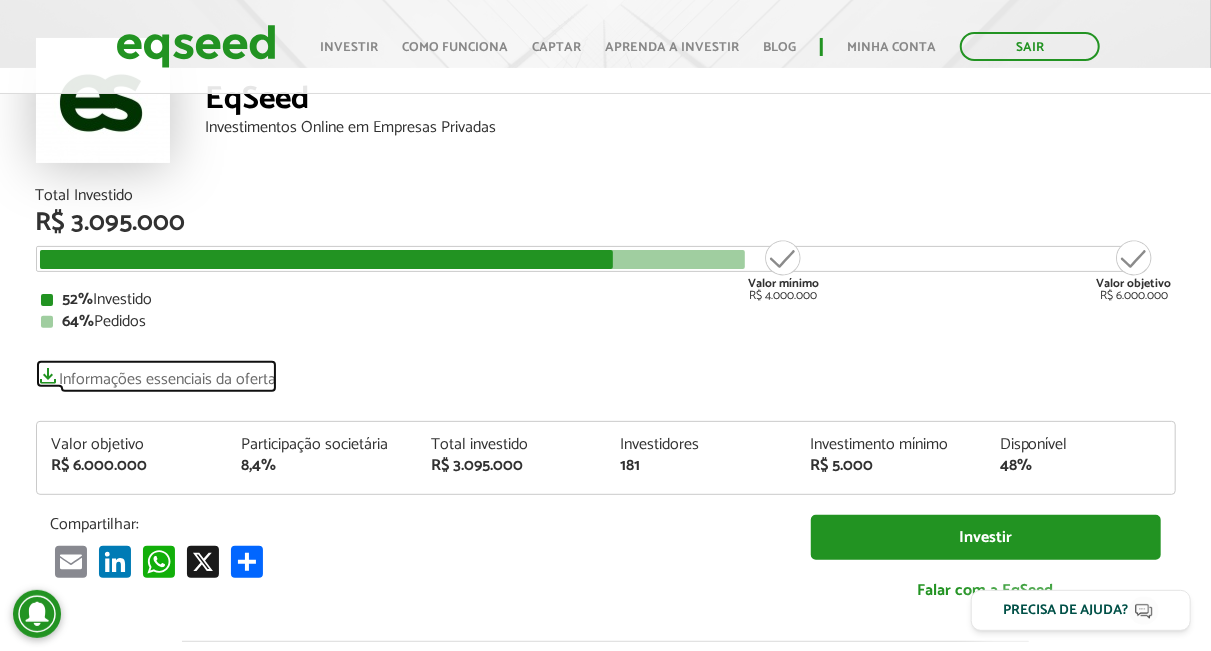 click on "Informações essenciais da oferta" at bounding box center (156, 374) 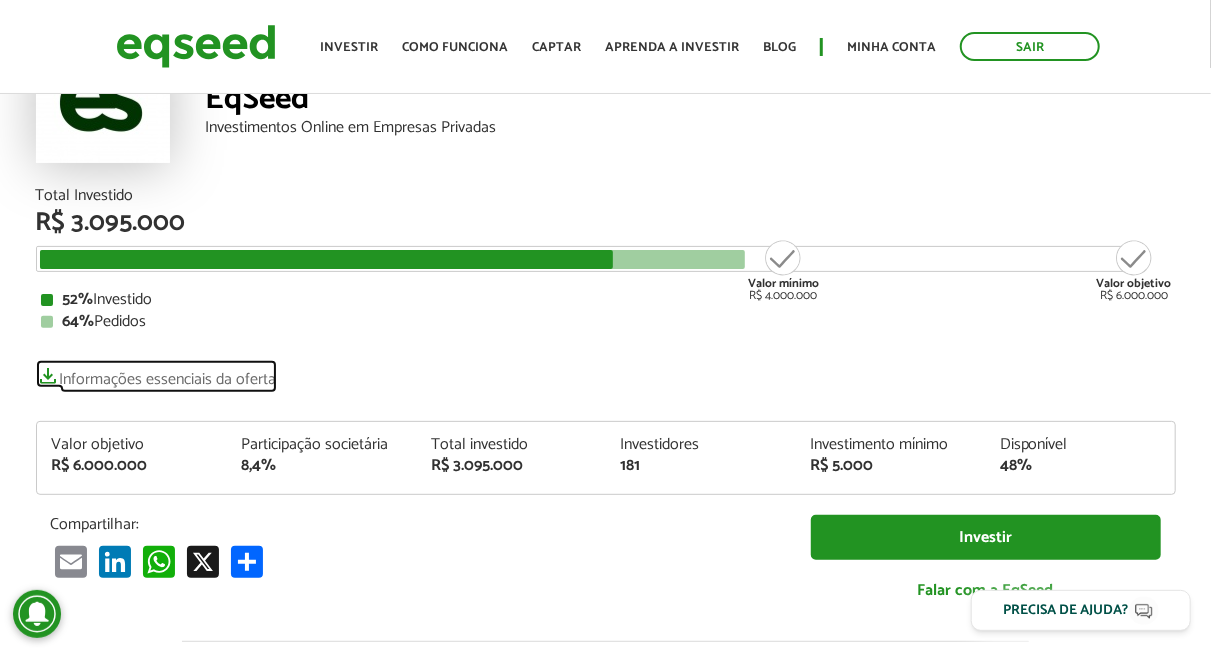 scroll, scrollTop: 0, scrollLeft: 0, axis: both 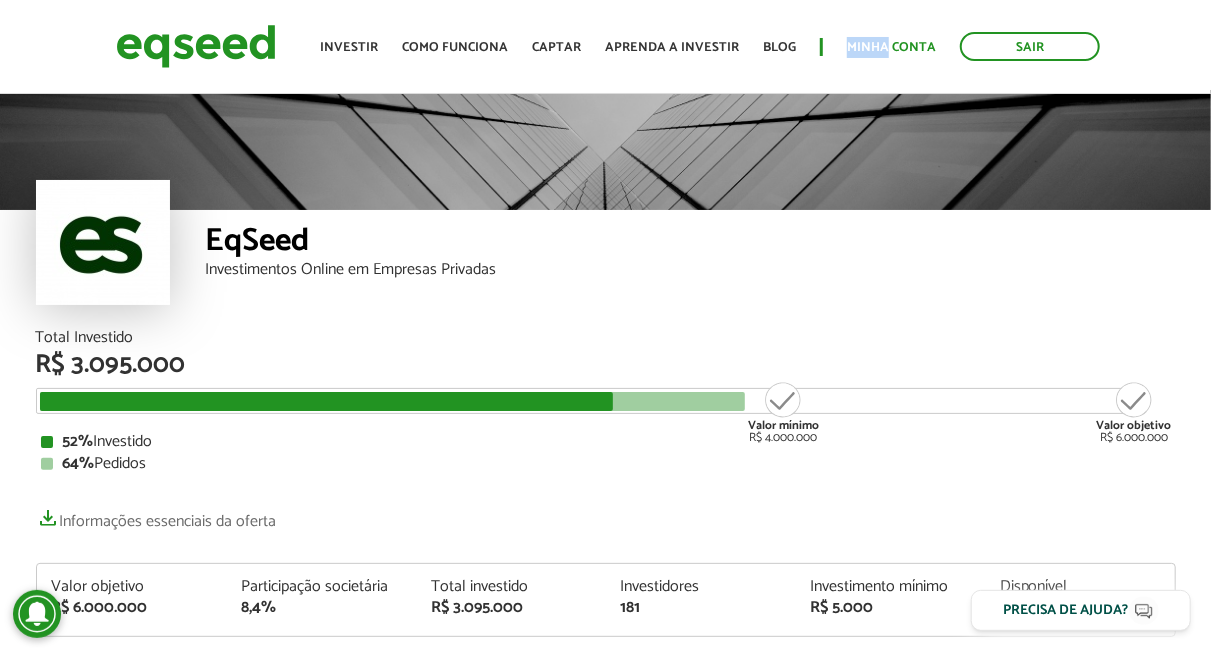 drag, startPoint x: 886, startPoint y: 26, endPoint x: 887, endPoint y: 43, distance: 17.029387 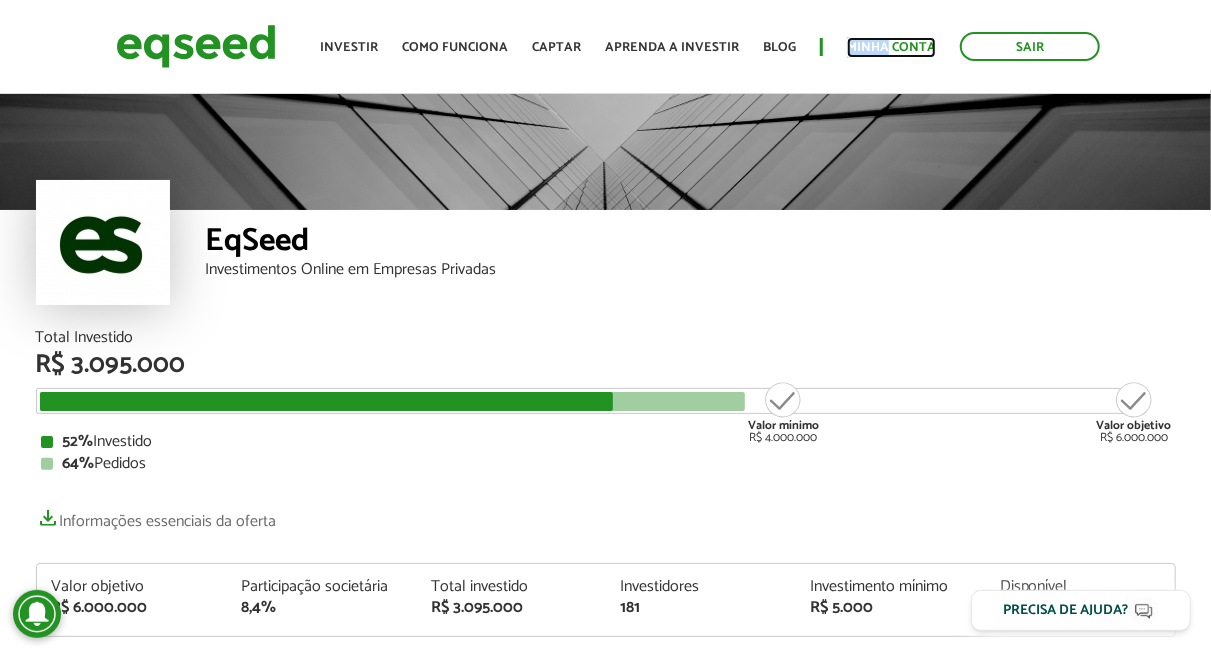 click on "Minha conta" at bounding box center [891, 47] 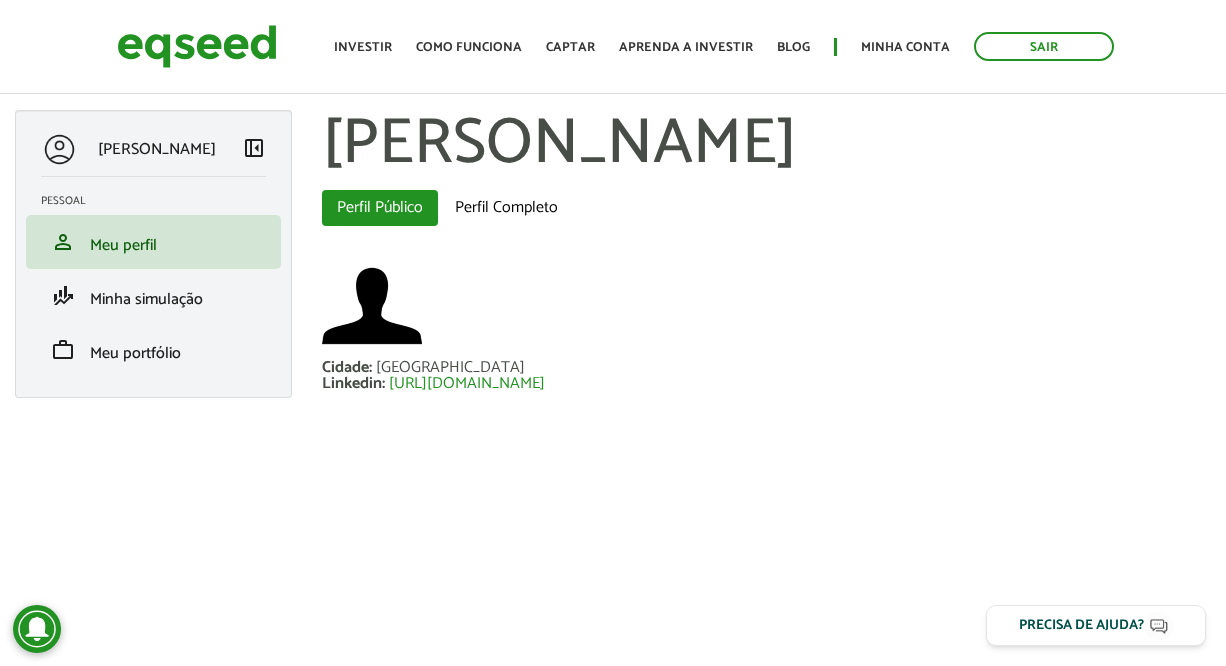 scroll, scrollTop: 0, scrollLeft: 0, axis: both 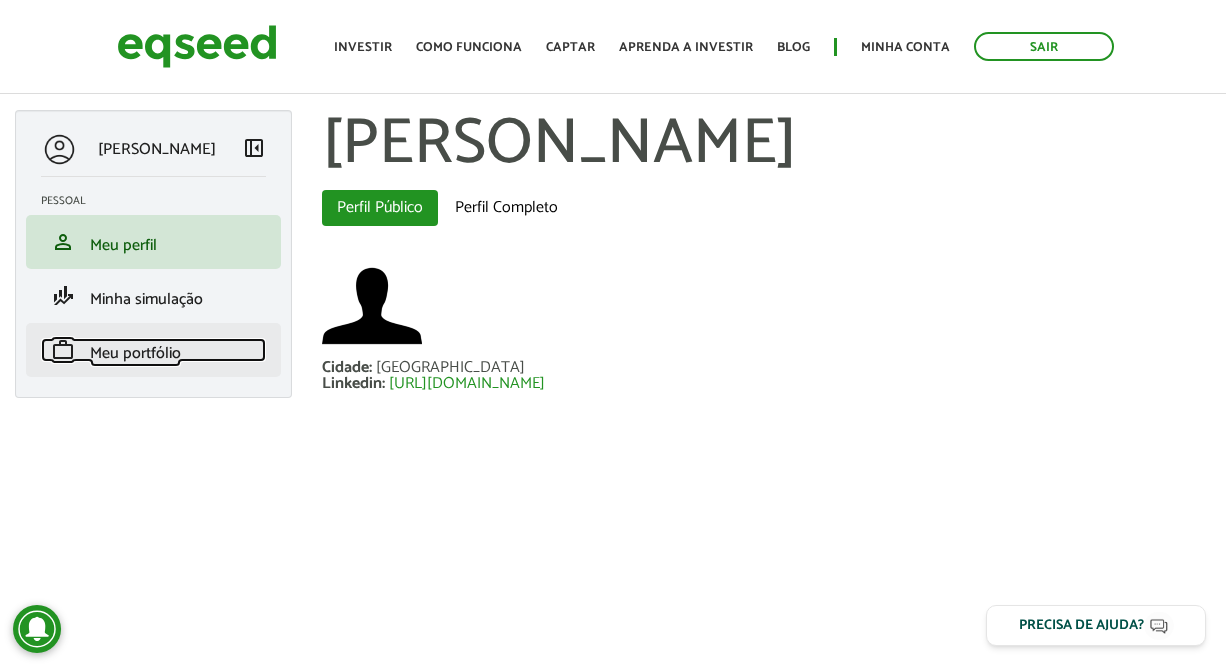 click on "Meu portfólio" at bounding box center [135, 353] 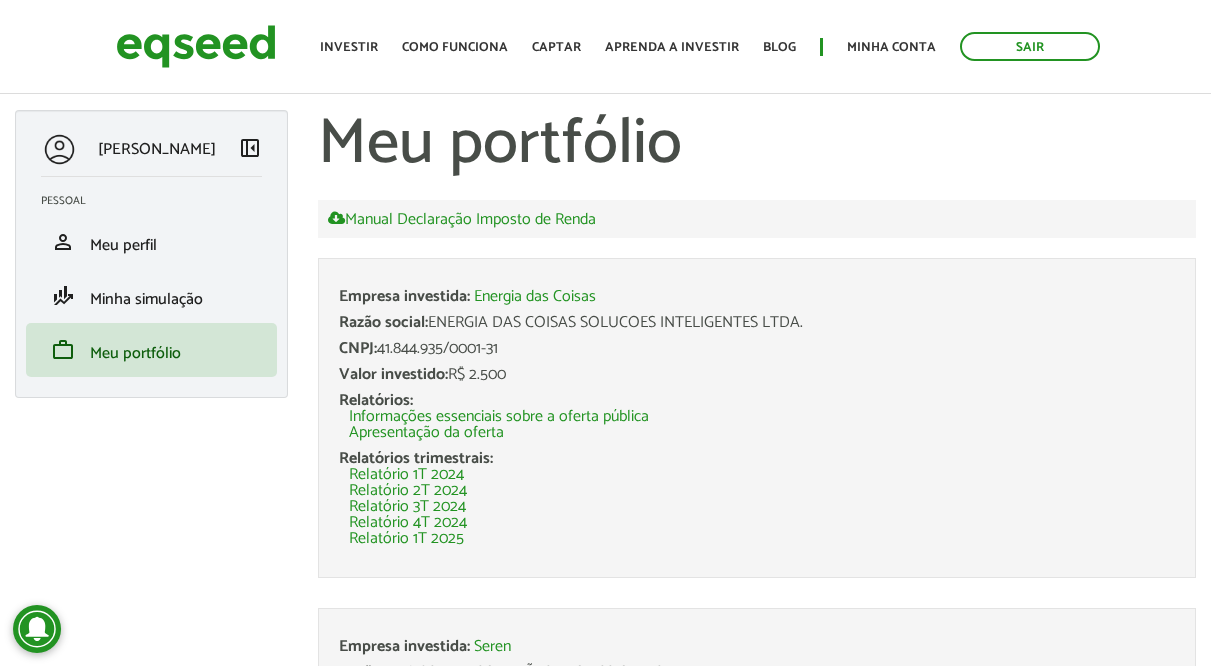 scroll, scrollTop: 0, scrollLeft: 0, axis: both 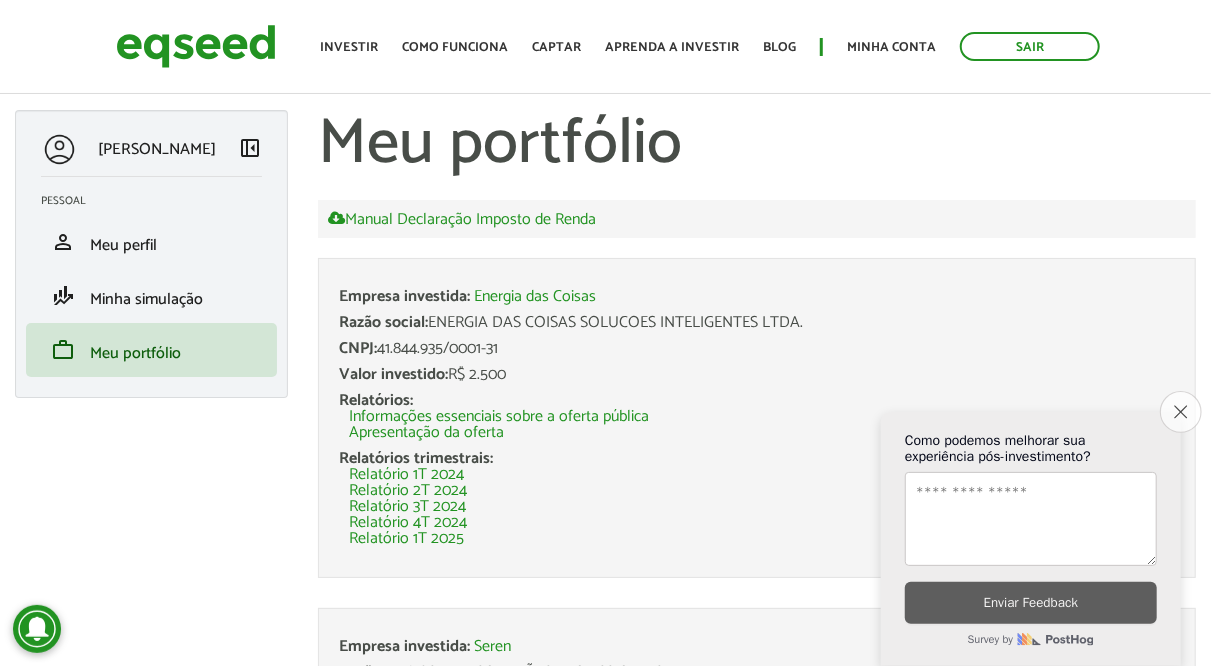 click on "Close survey" at bounding box center [1181, 412] 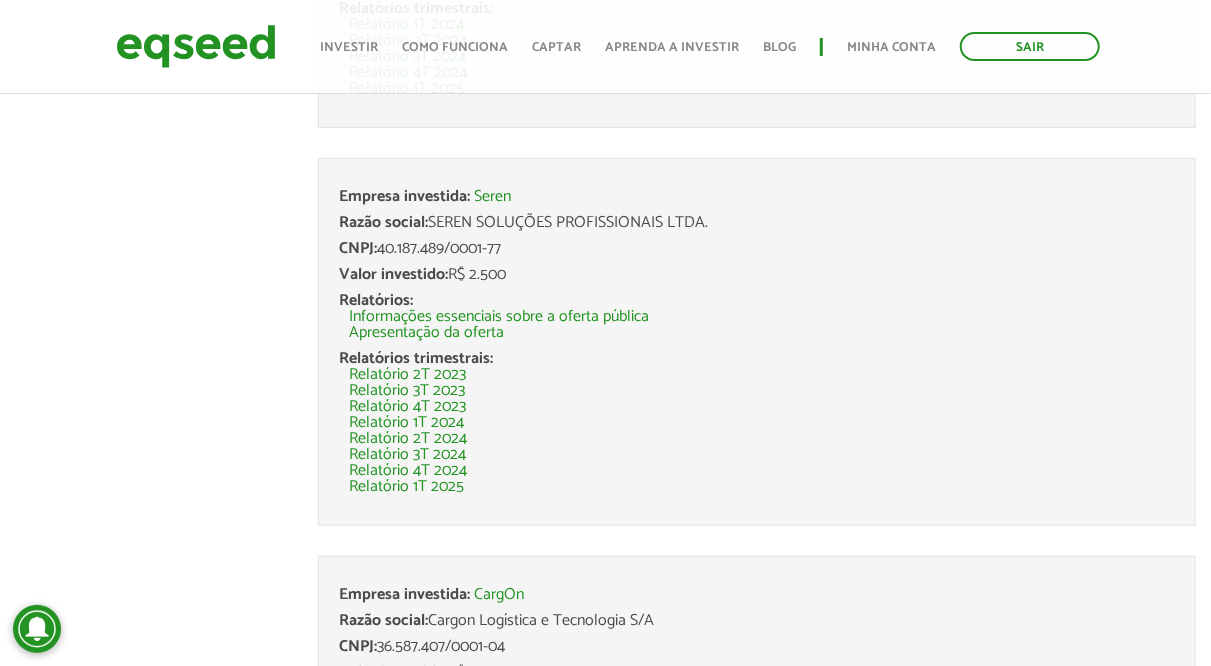 scroll, scrollTop: 0, scrollLeft: 0, axis: both 